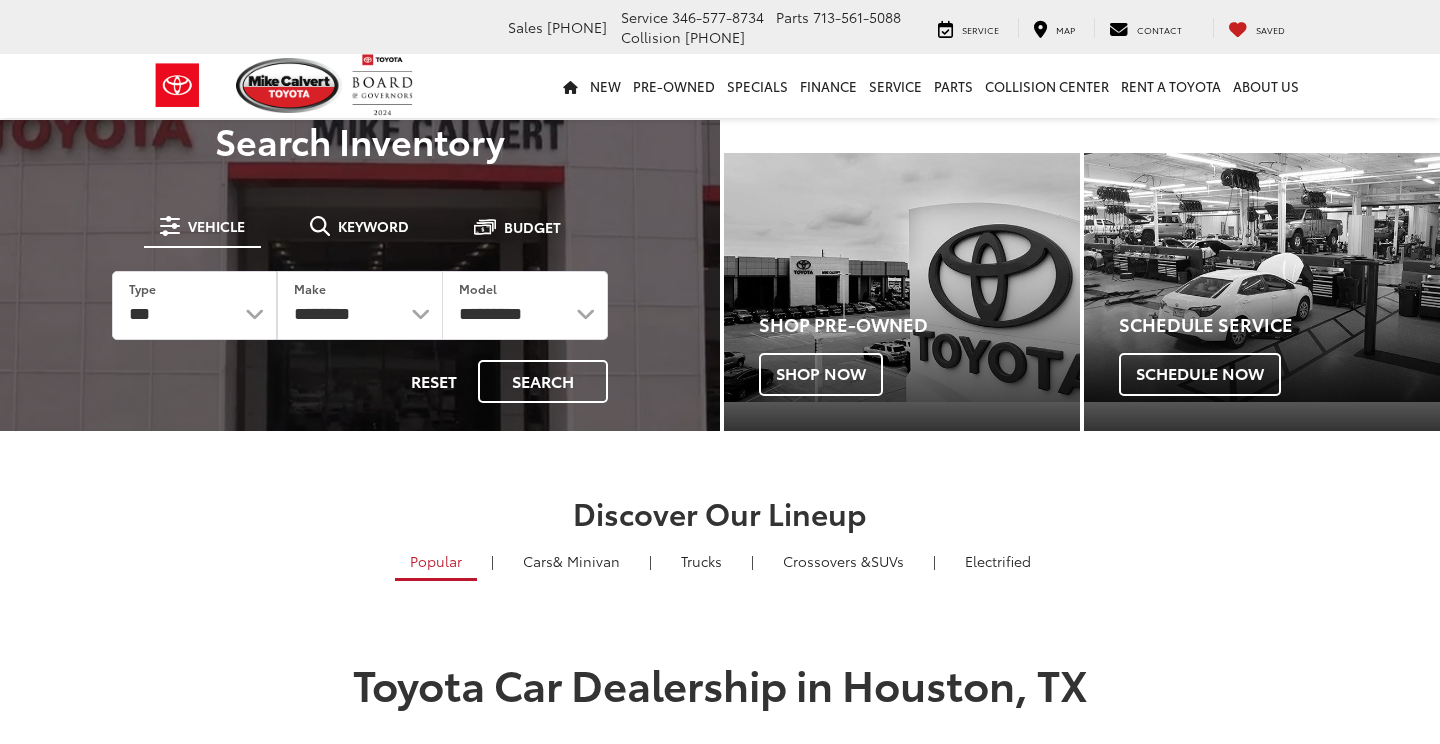 scroll, scrollTop: 0, scrollLeft: 0, axis: both 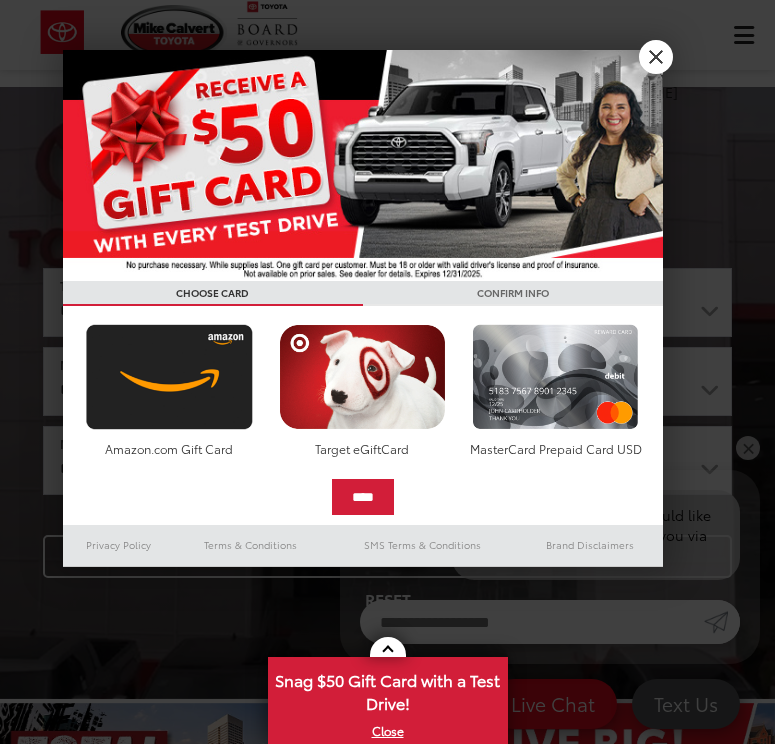click on "X" at bounding box center (656, 57) 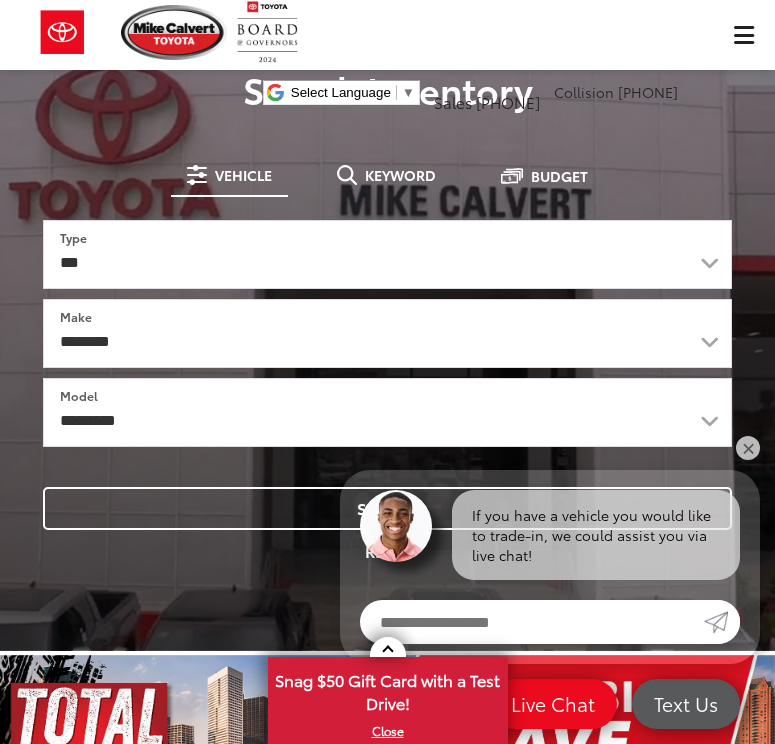 scroll, scrollTop: 80, scrollLeft: 0, axis: vertical 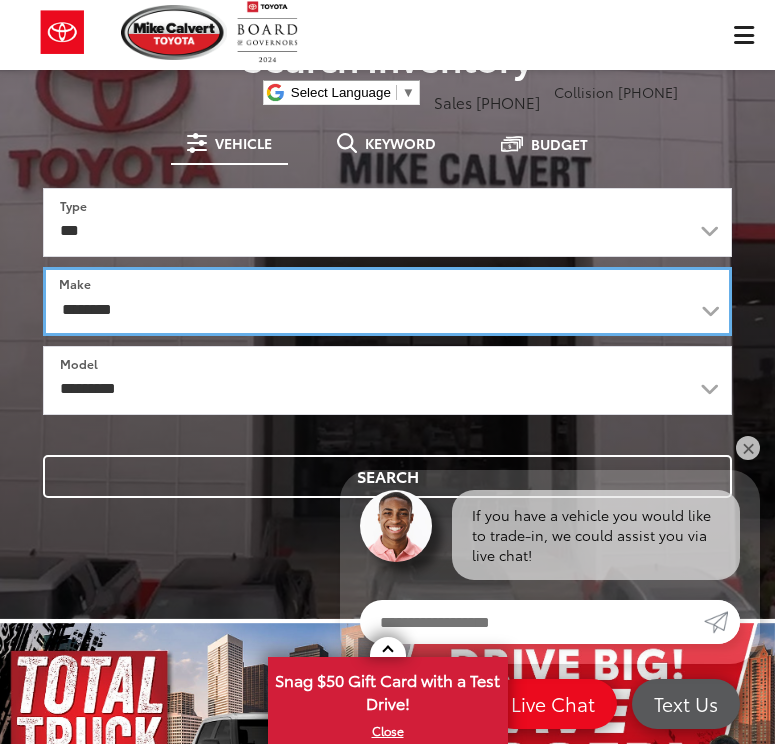 select on "******" 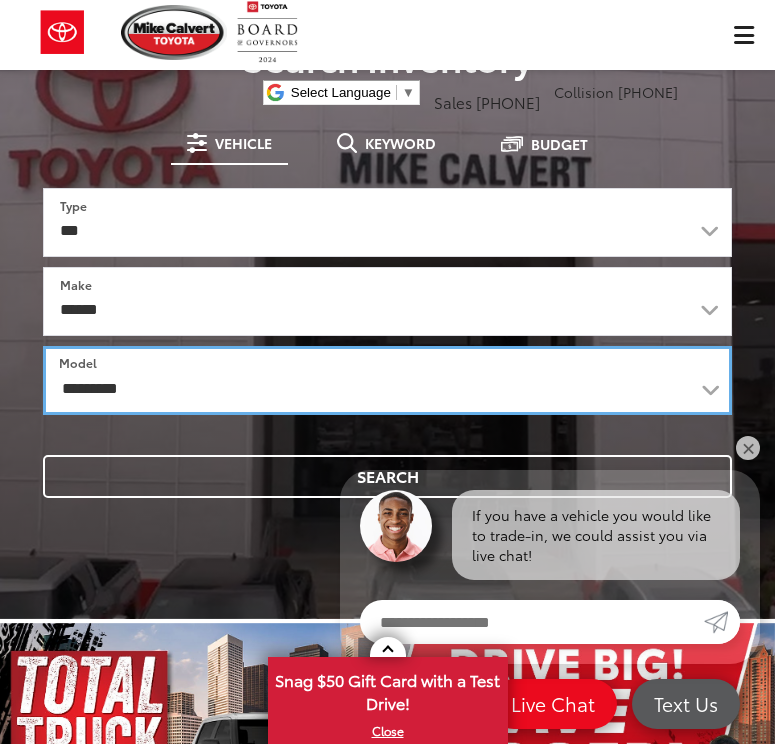 select on "**********" 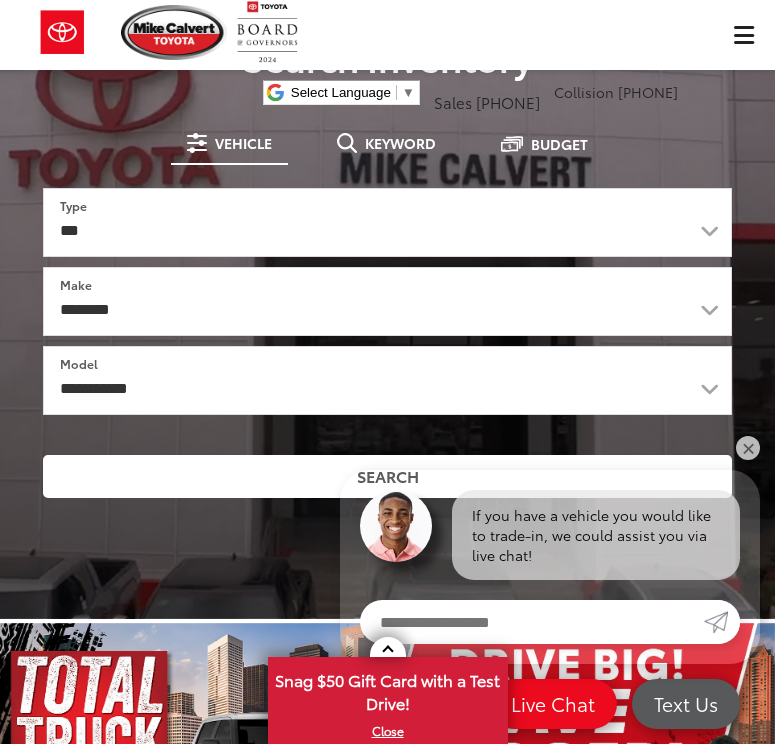 click on "Search" at bounding box center (387, 476) 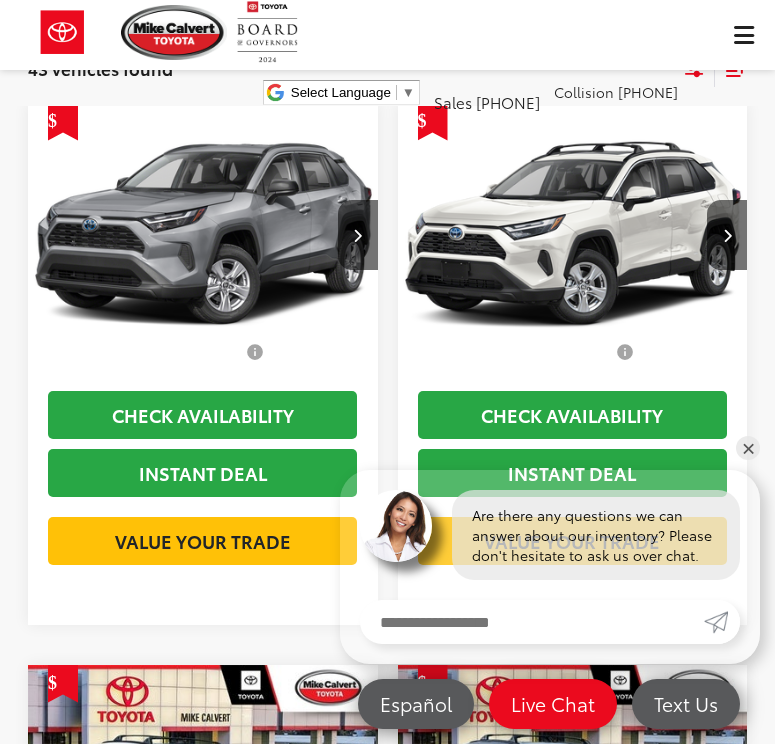 scroll, scrollTop: 845, scrollLeft: 0, axis: vertical 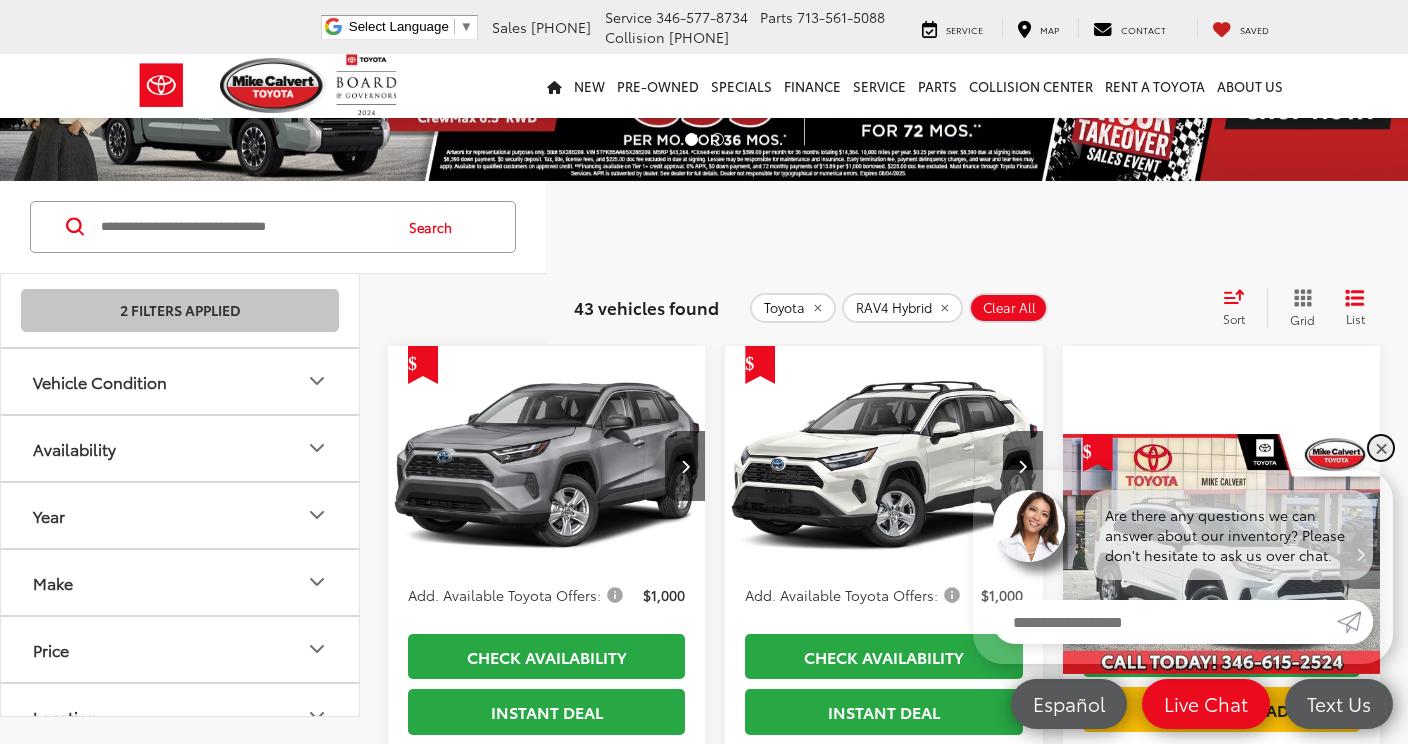 click on "✕" at bounding box center (1381, 448) 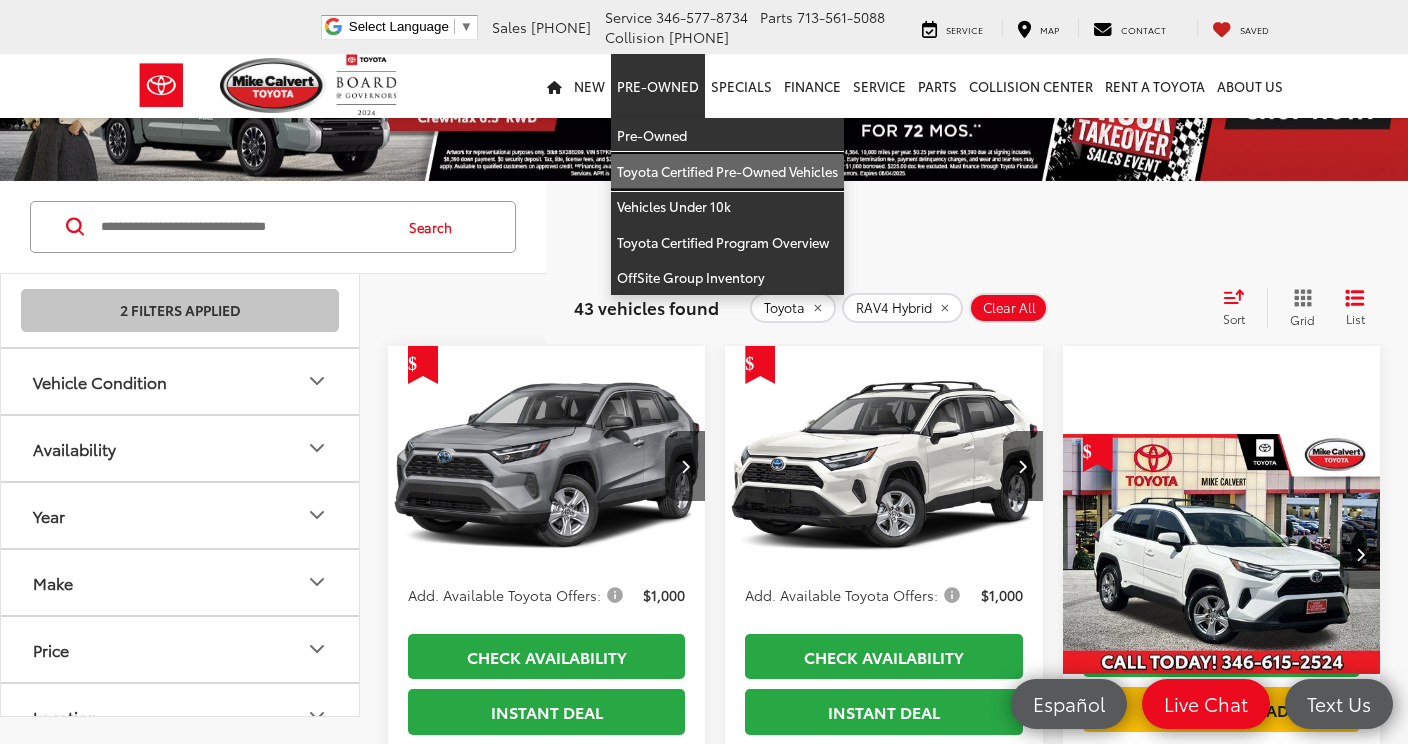 click on "Toyota Certified Pre-Owned Vehicles" at bounding box center [727, 172] 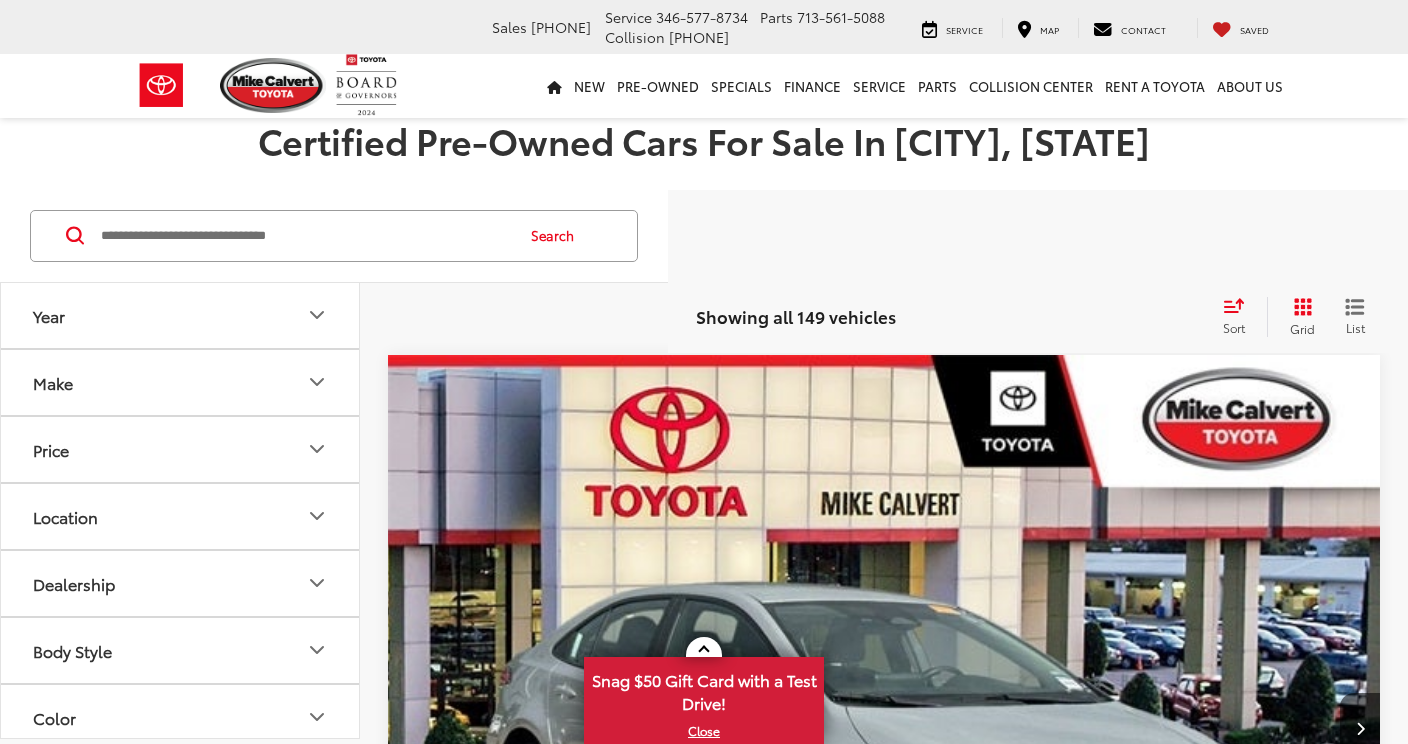 click at bounding box center [305, 236] 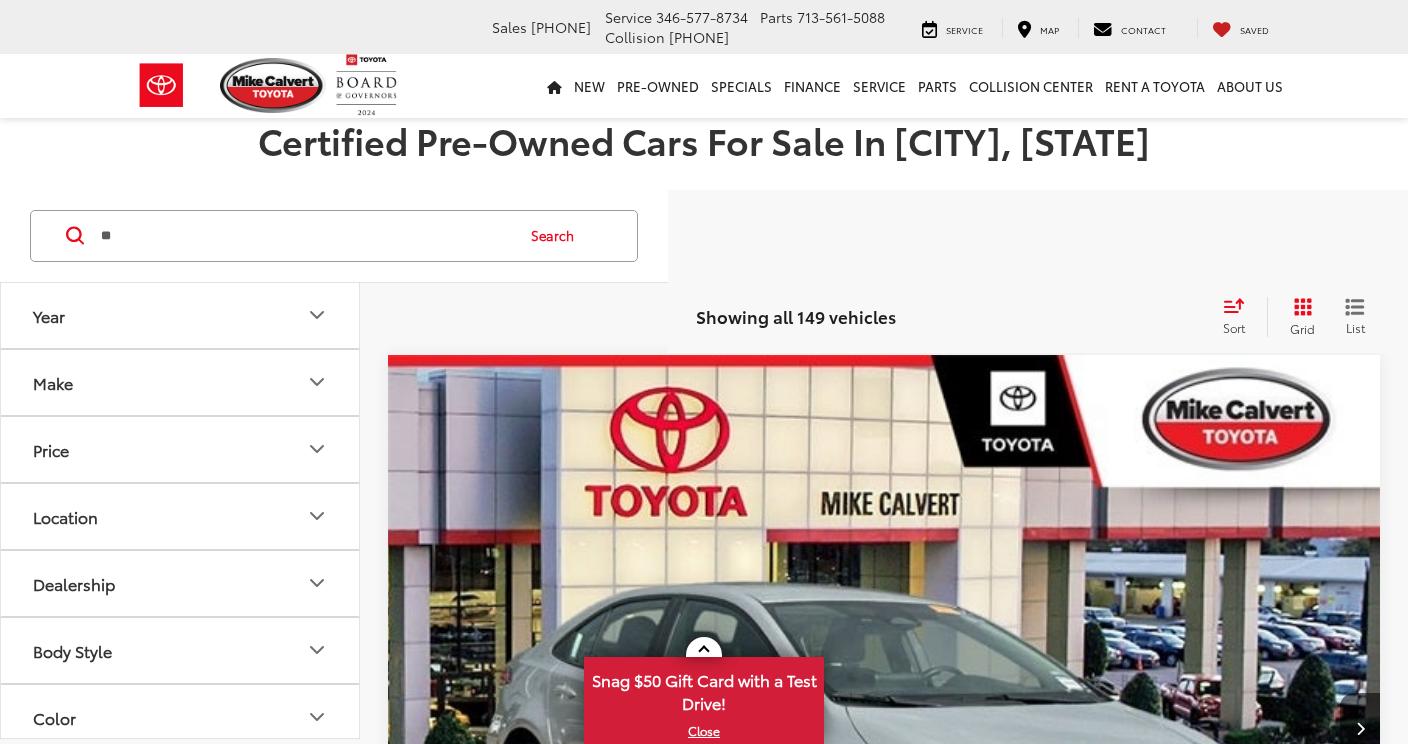 scroll, scrollTop: 0, scrollLeft: 0, axis: both 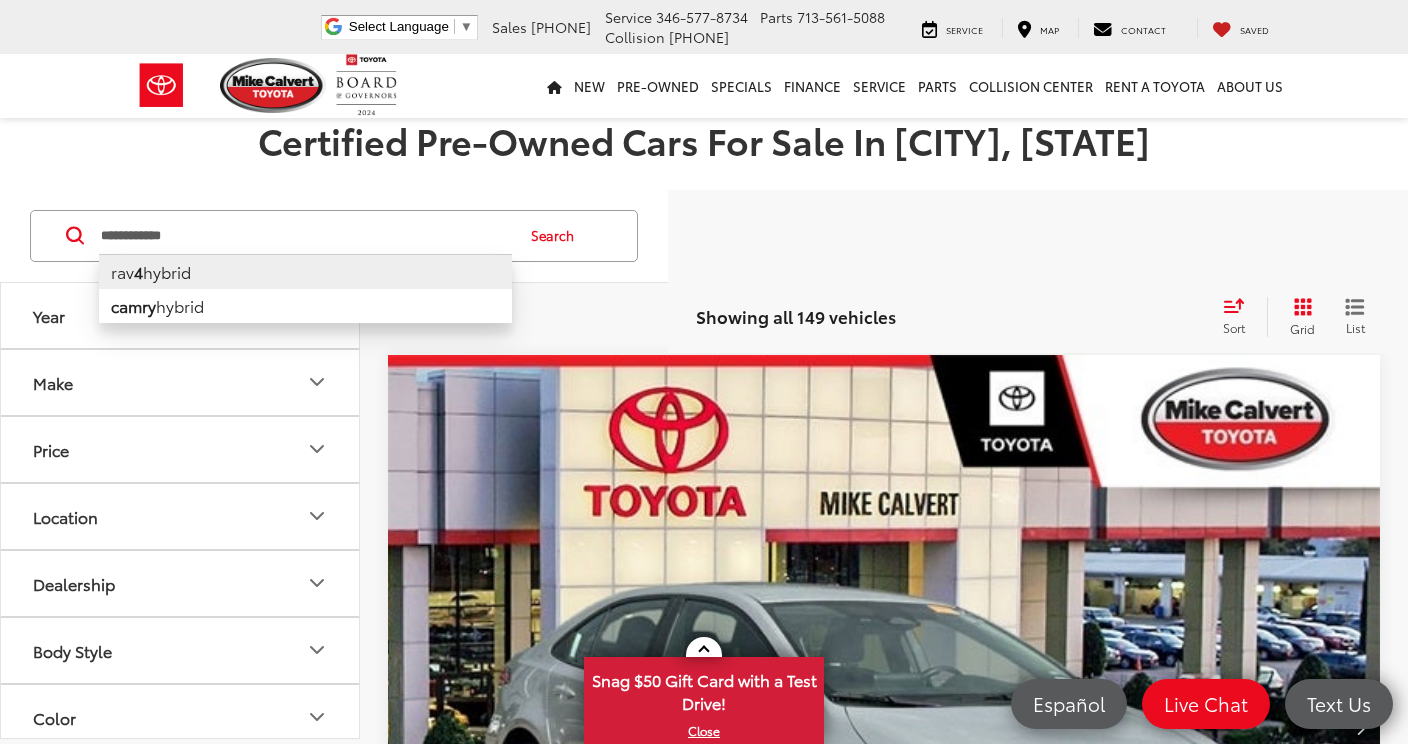 click on "rav 4  hybrid" at bounding box center [305, 271] 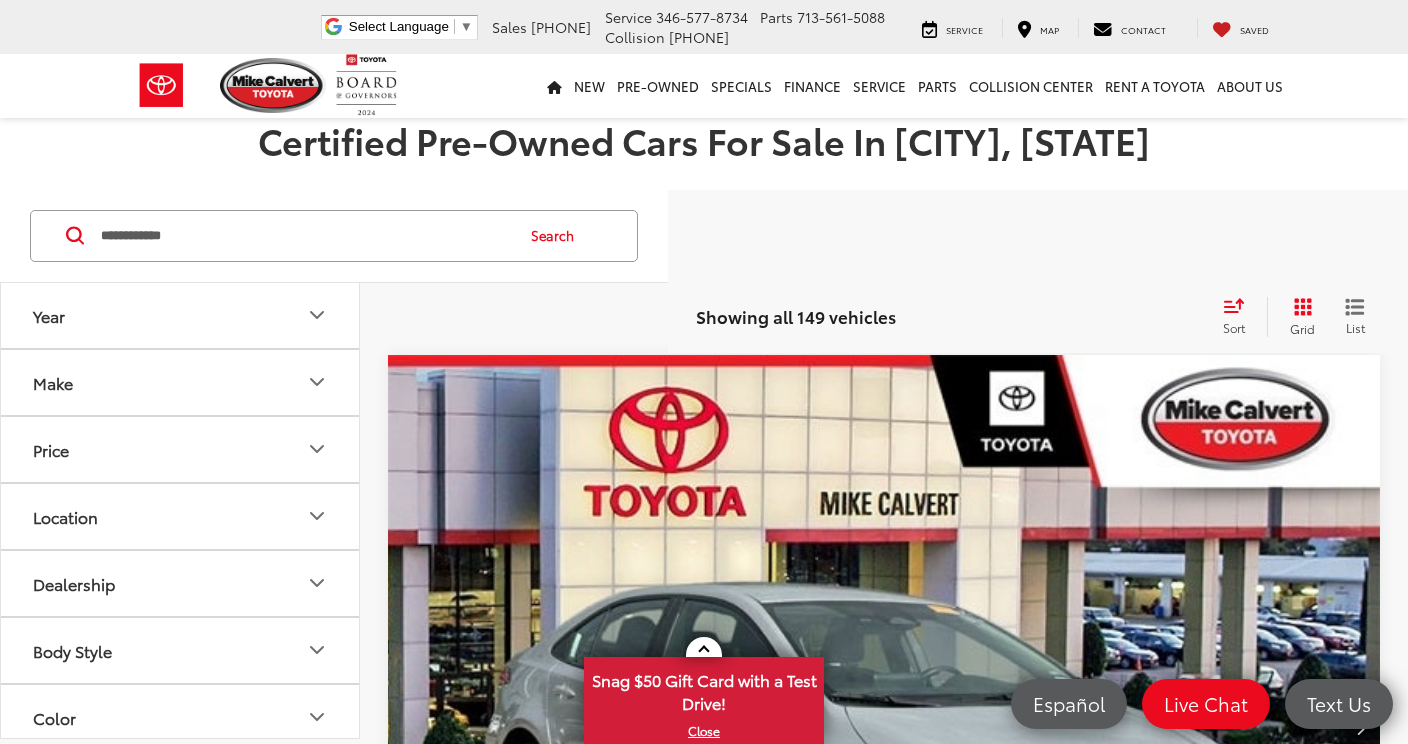 type on "**********" 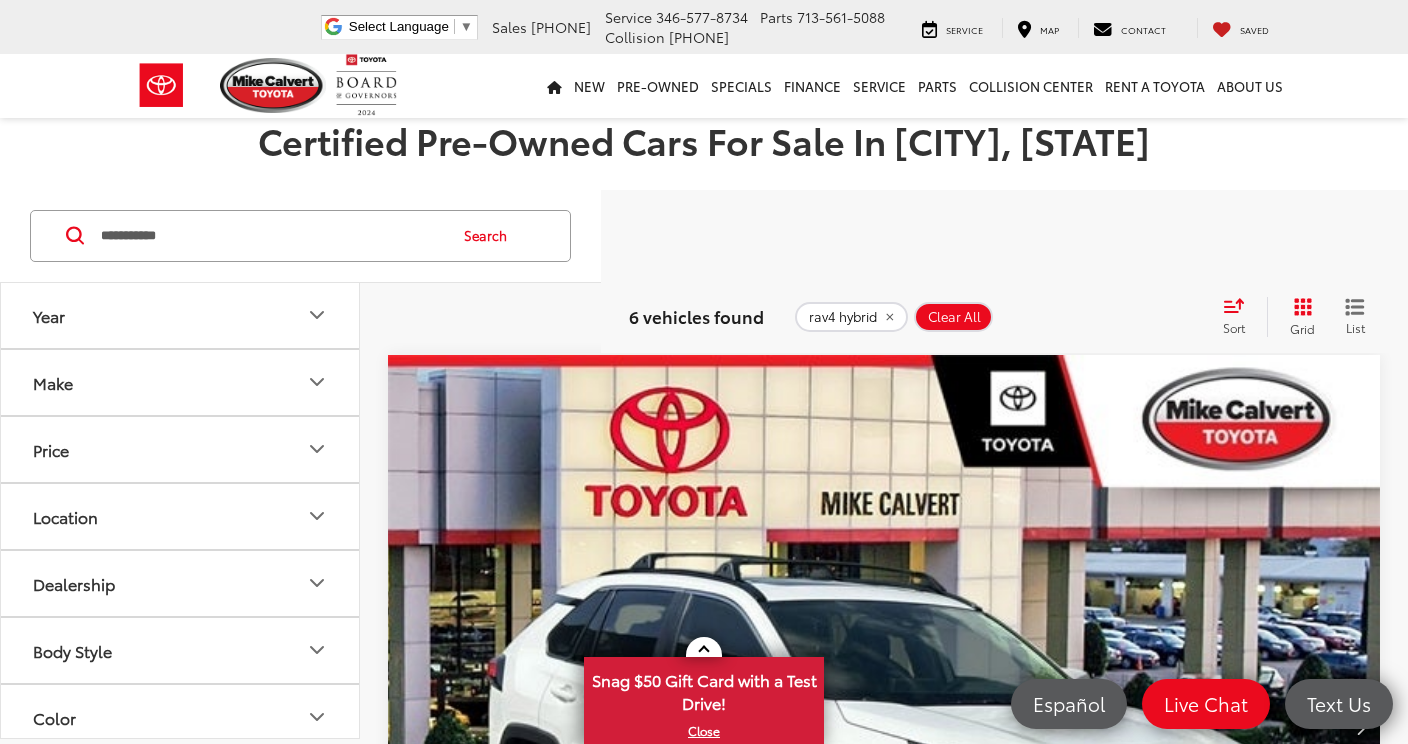 scroll, scrollTop: 321, scrollLeft: 0, axis: vertical 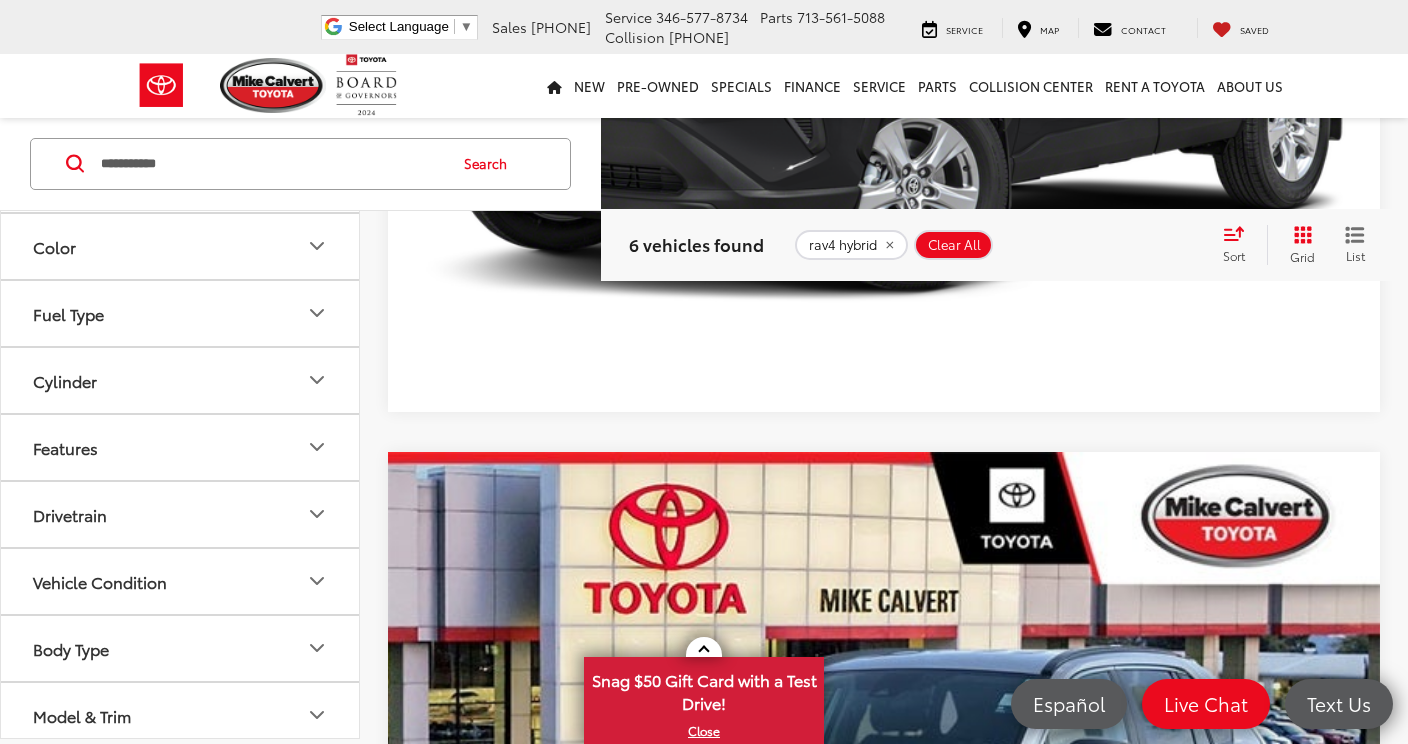 click 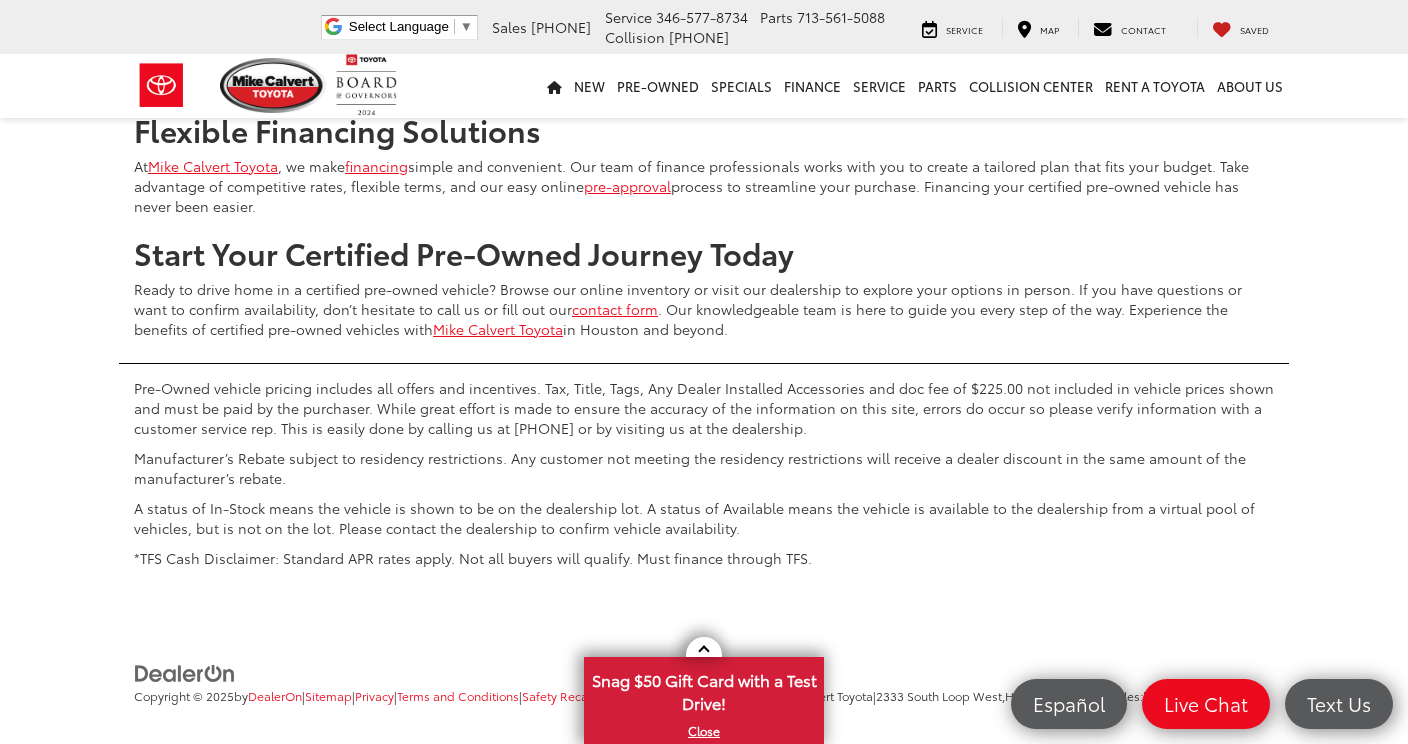 scroll, scrollTop: 1267, scrollLeft: 0, axis: vertical 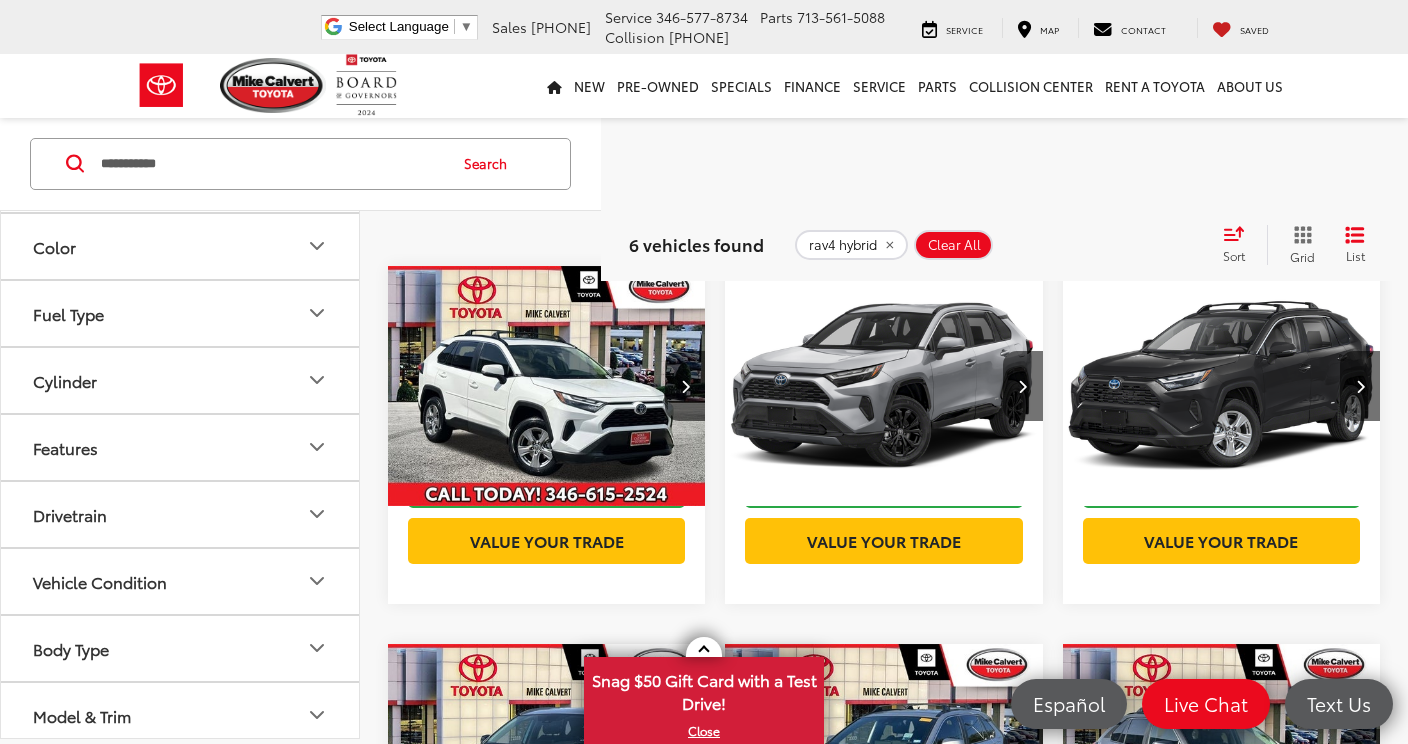click at bounding box center [546, 386] 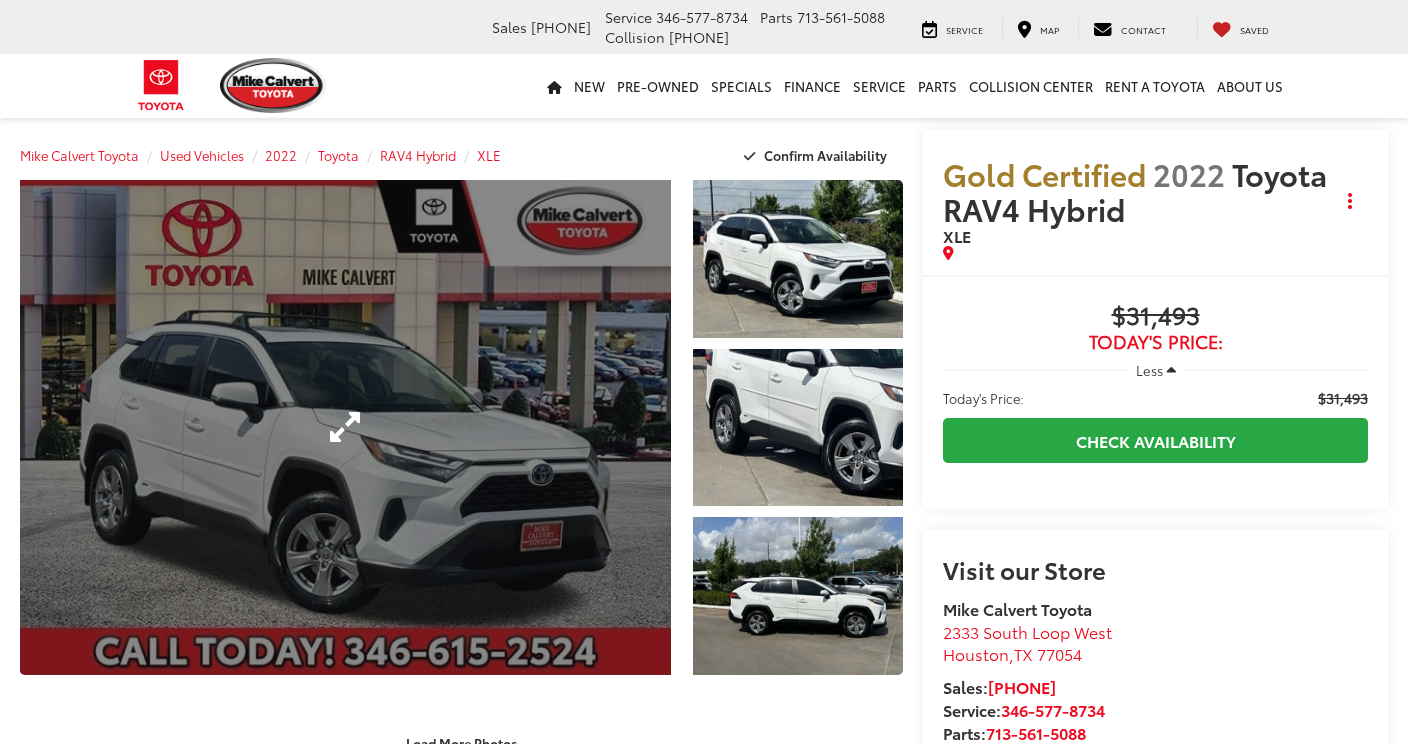 scroll, scrollTop: 0, scrollLeft: 0, axis: both 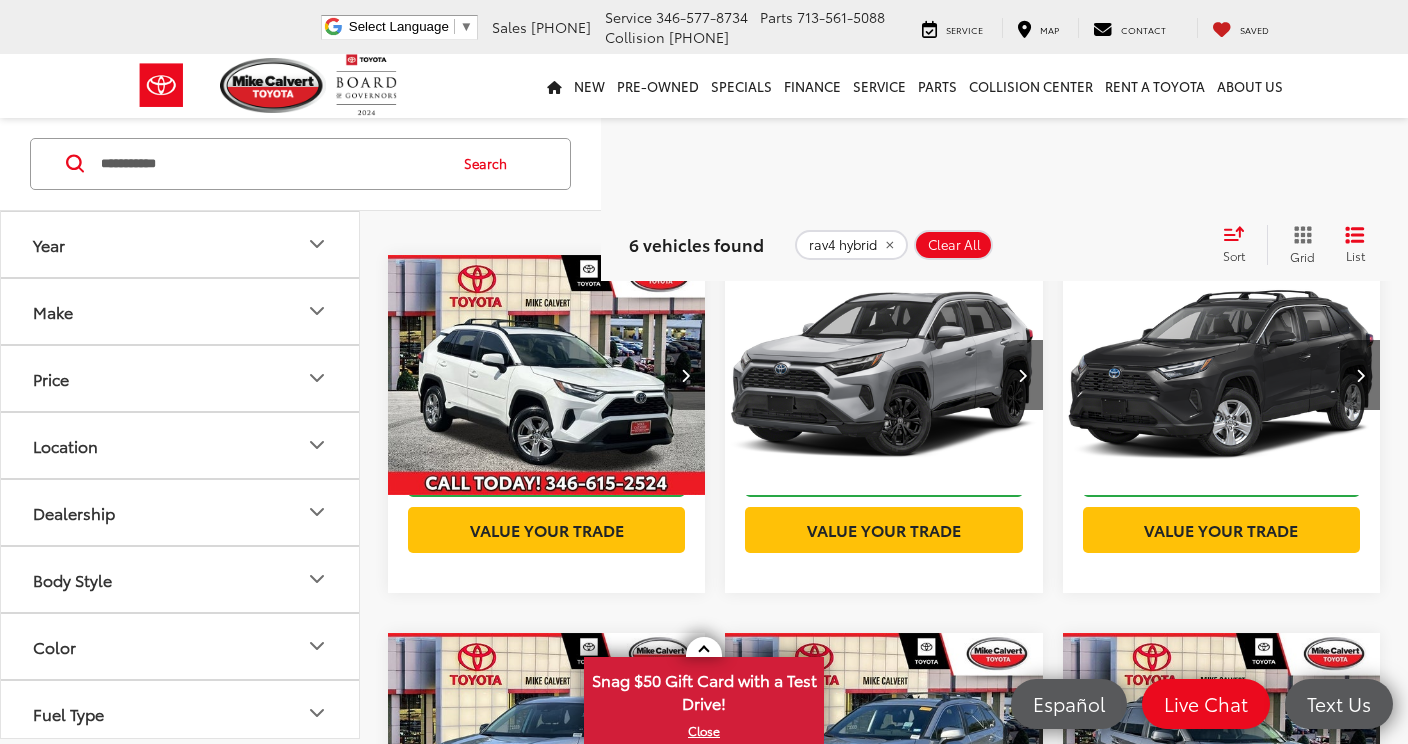 click at bounding box center [883, 375] 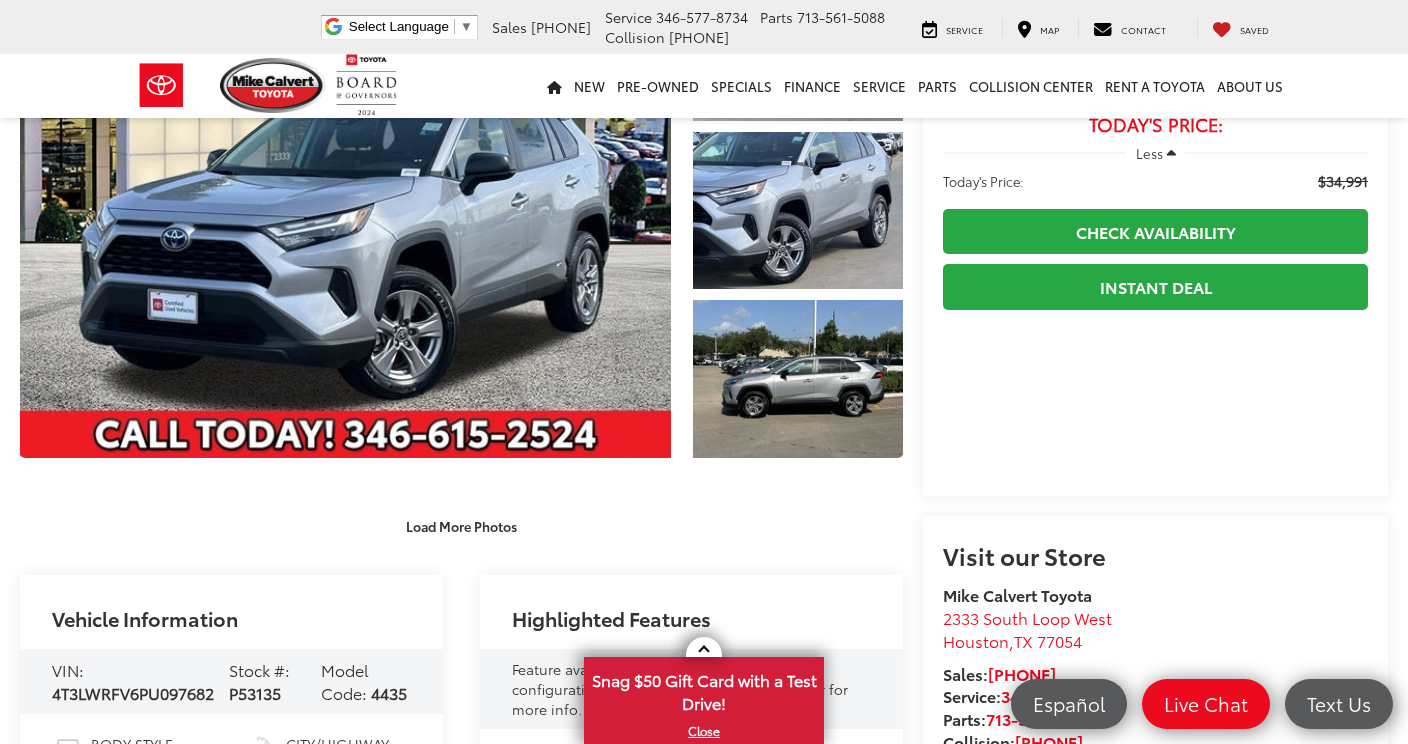 scroll, scrollTop: 678, scrollLeft: 0, axis: vertical 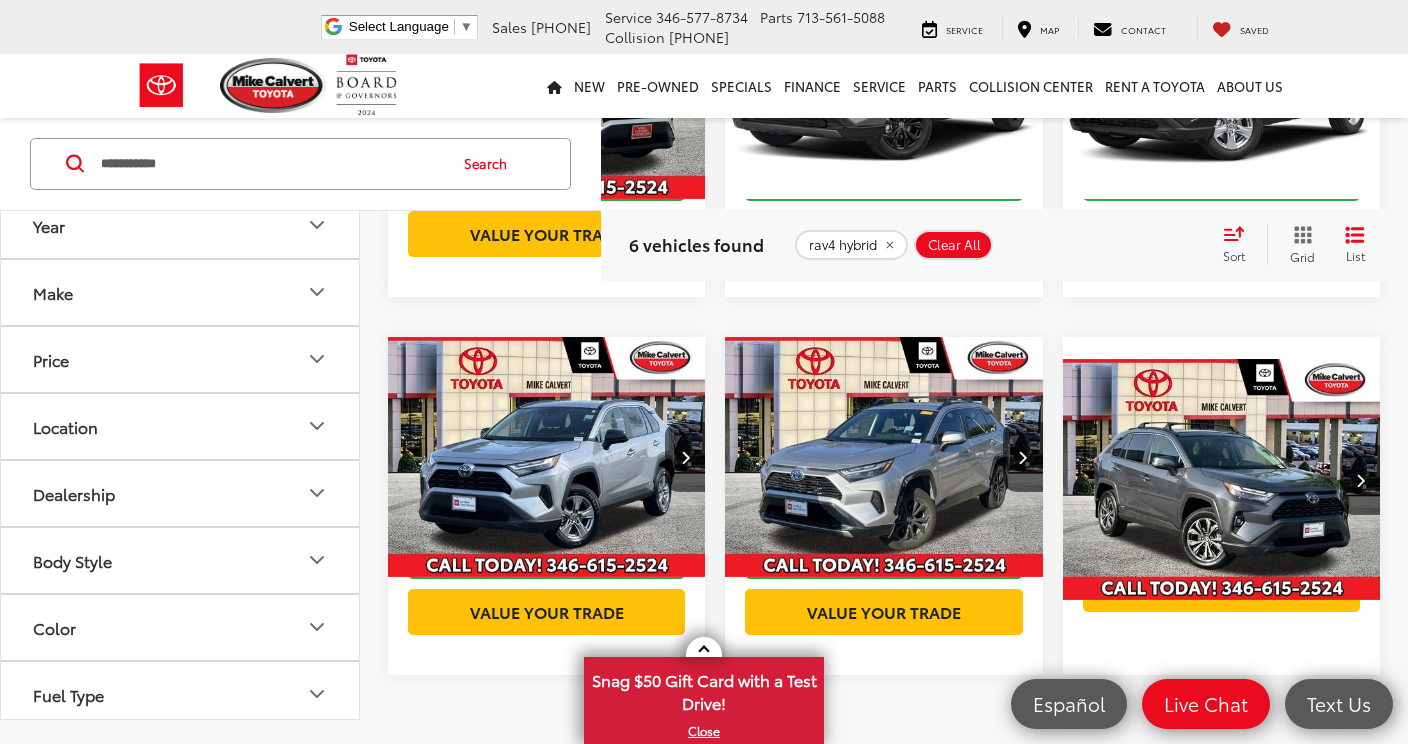 drag, startPoint x: 841, startPoint y: 426, endPoint x: 809, endPoint y: 359, distance: 74.24958 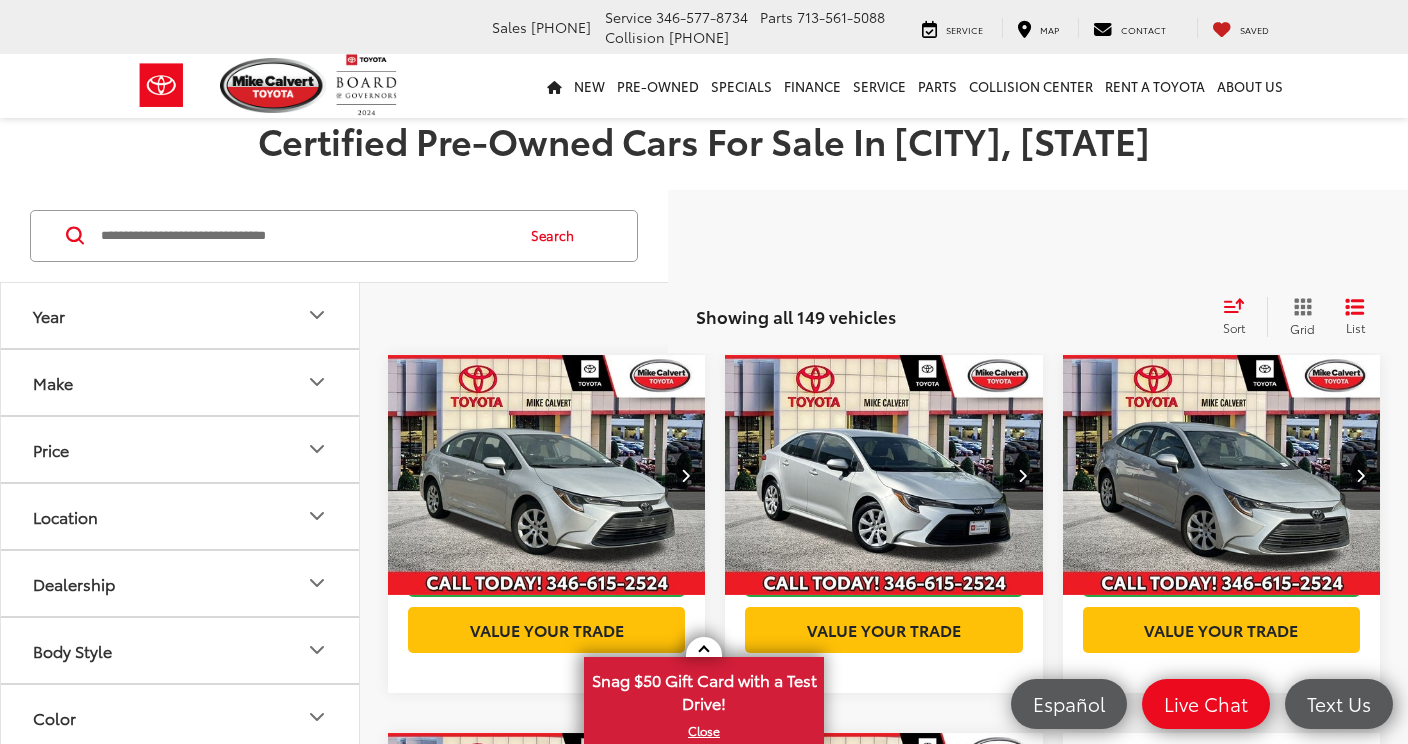scroll, scrollTop: 841, scrollLeft: 0, axis: vertical 